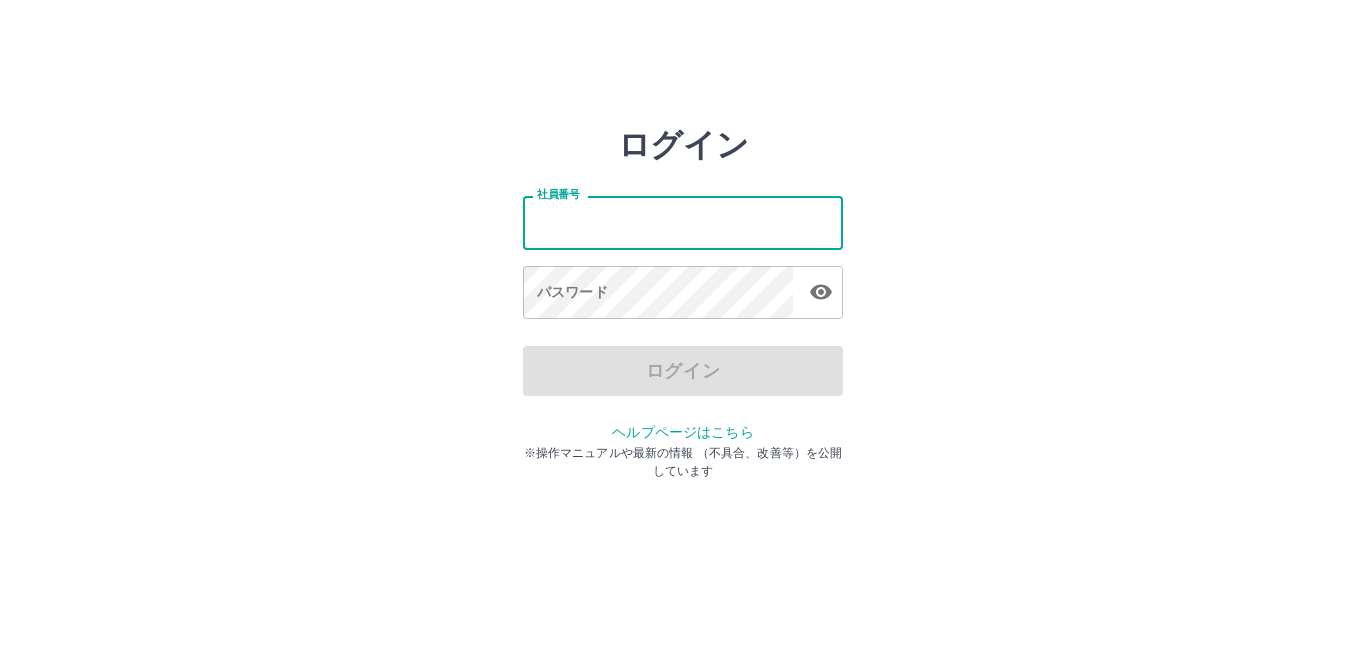 scroll, scrollTop: 0, scrollLeft: 0, axis: both 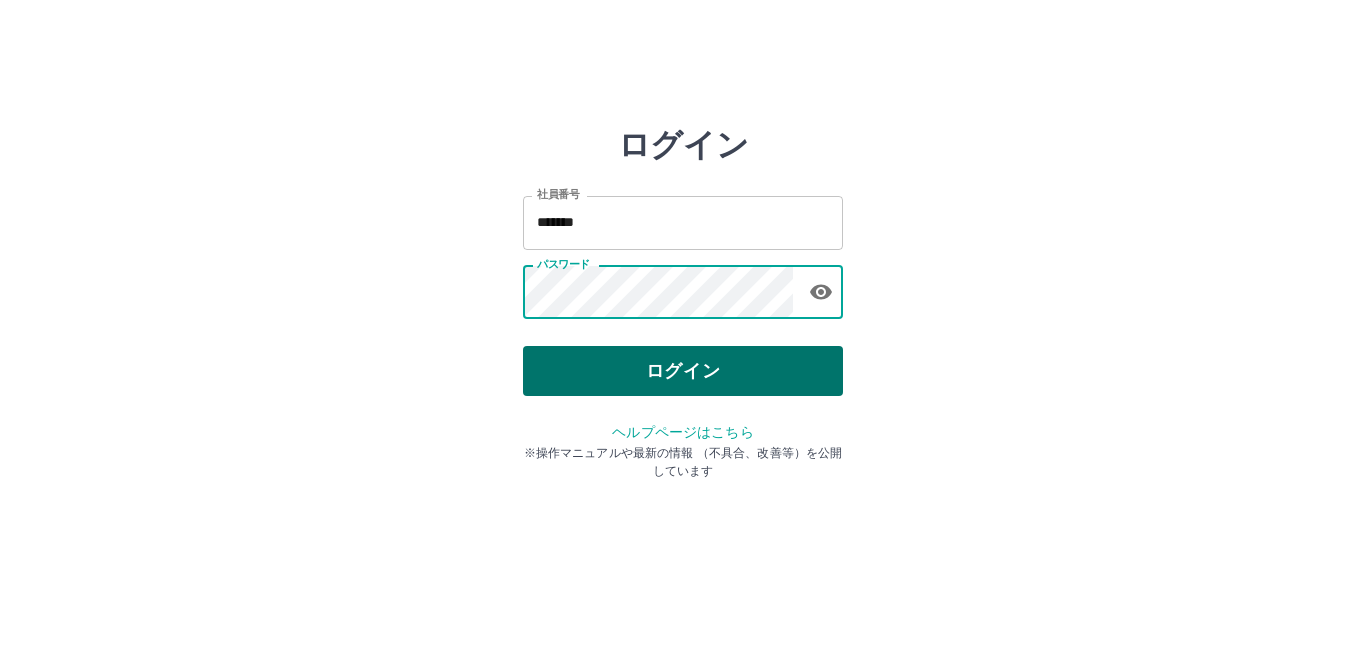 click on "ログイン" at bounding box center (683, 371) 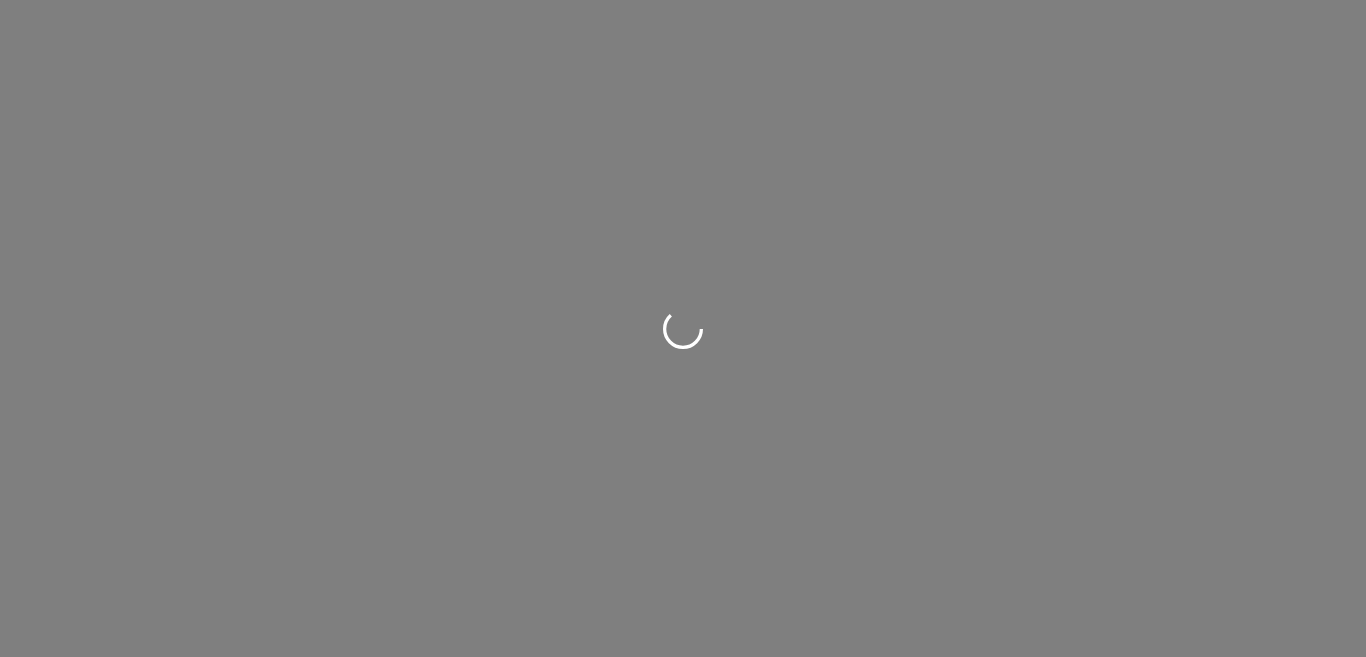 scroll, scrollTop: 0, scrollLeft: 0, axis: both 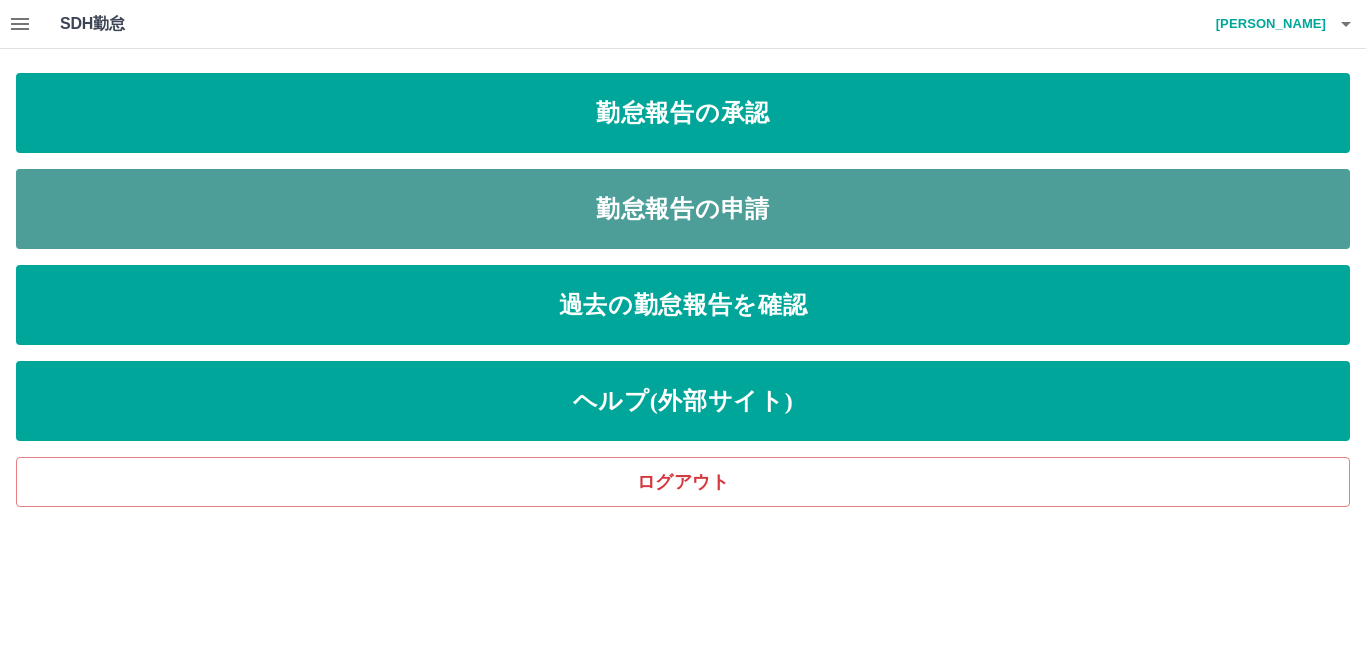 click on "勤怠報告の申請" at bounding box center [683, 209] 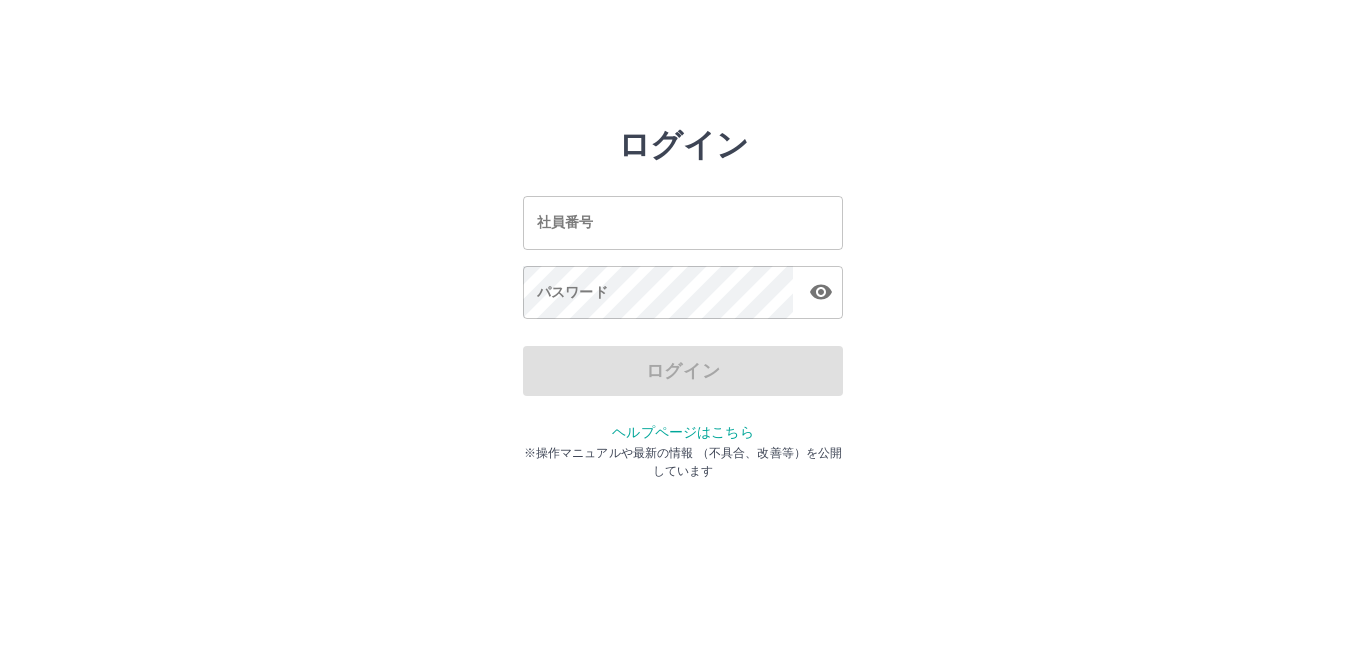 scroll, scrollTop: 0, scrollLeft: 0, axis: both 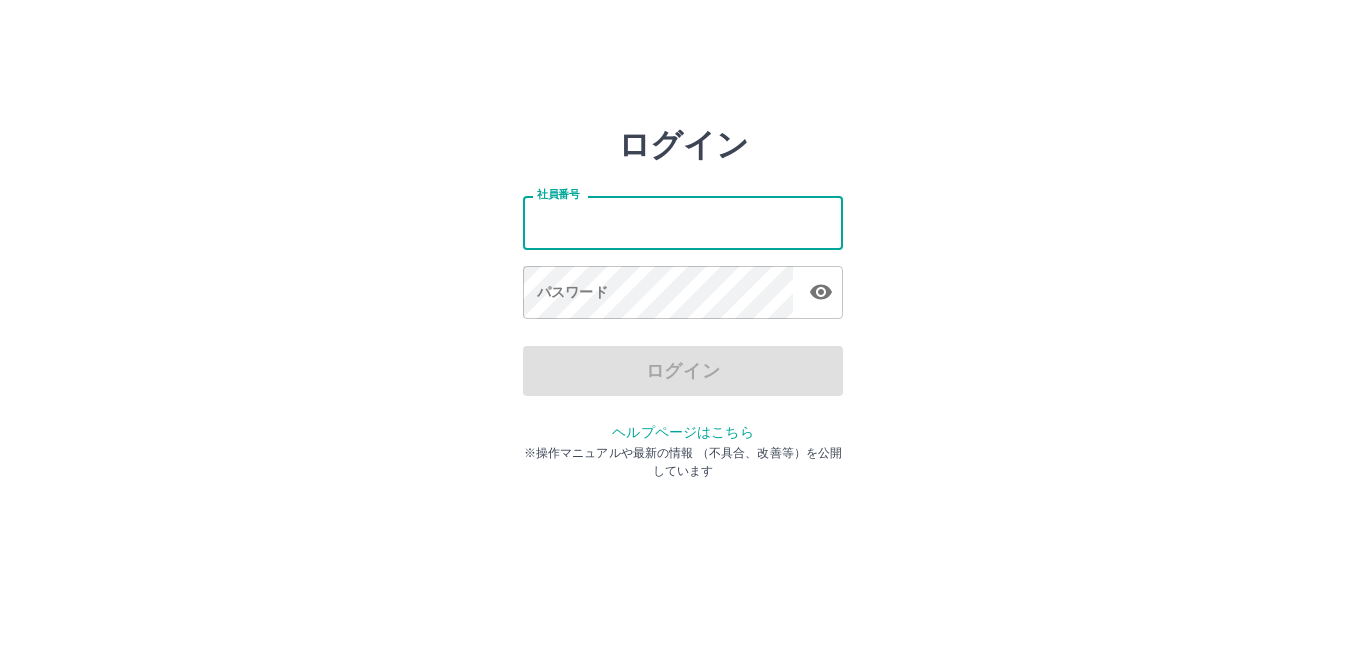 type on "*******" 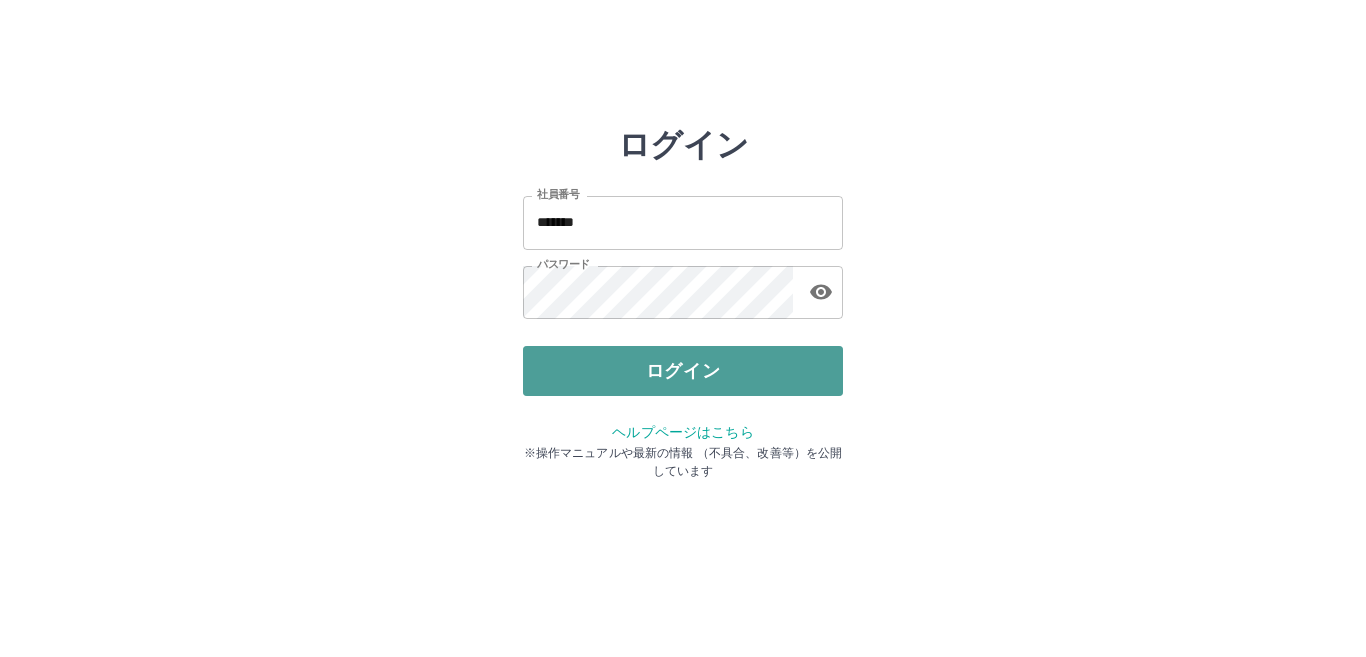 click on "ログイン" at bounding box center [683, 371] 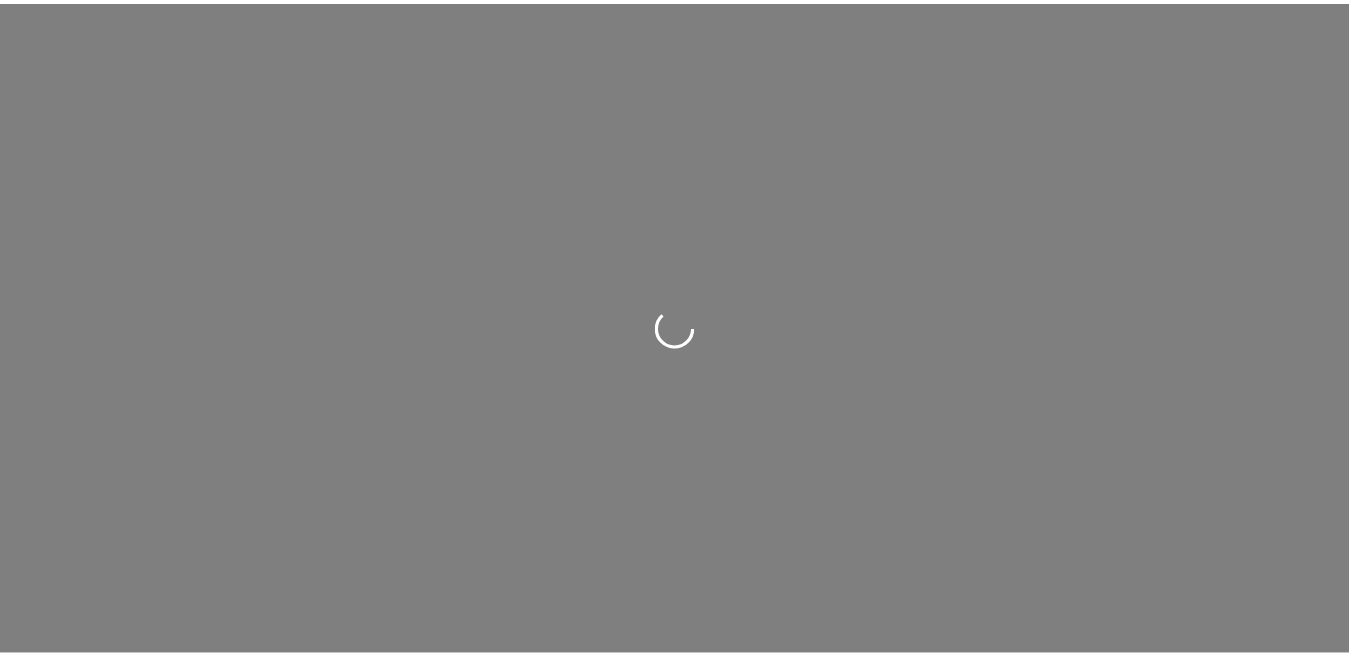 scroll, scrollTop: 0, scrollLeft: 0, axis: both 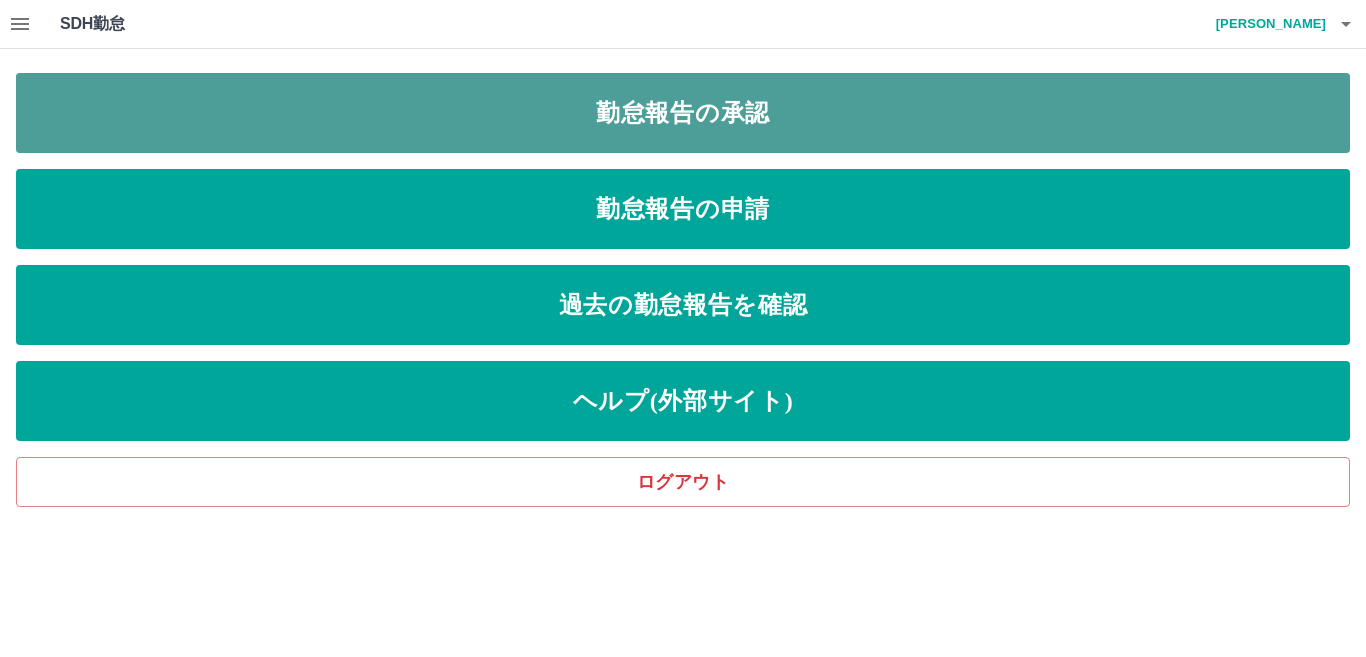 click on "勤怠報告の承認" at bounding box center [683, 113] 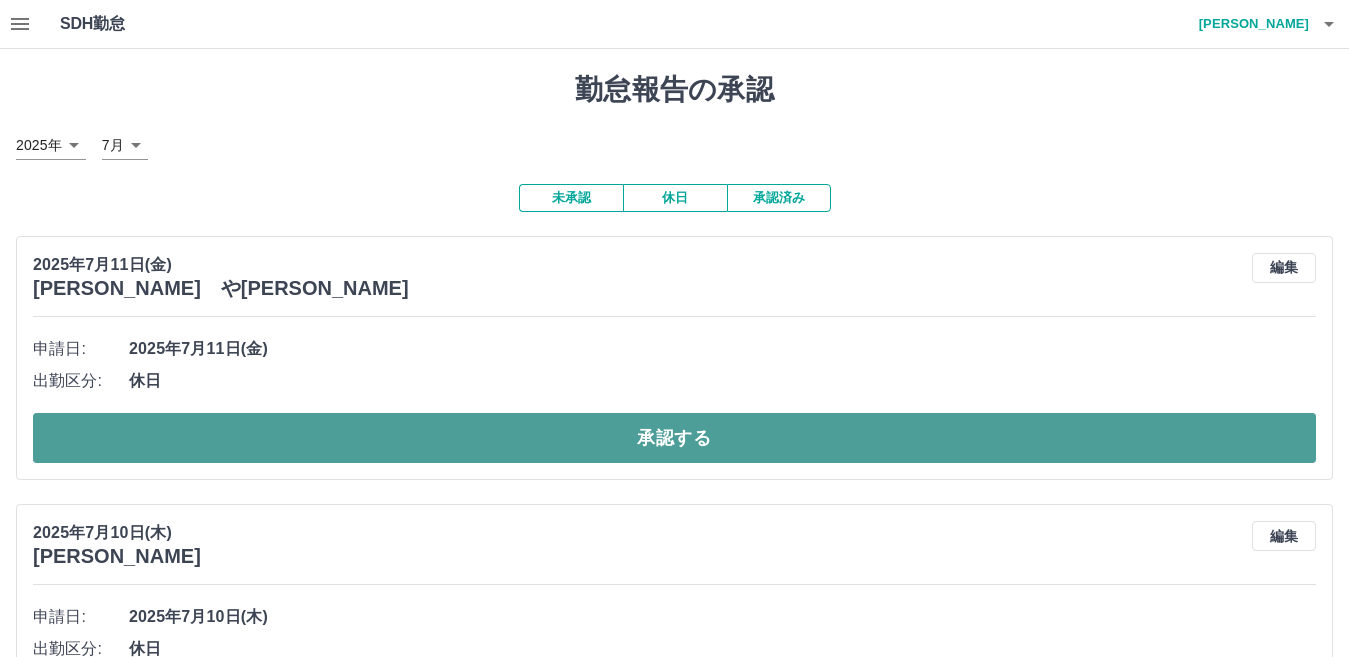 click on "承認する" at bounding box center [674, 438] 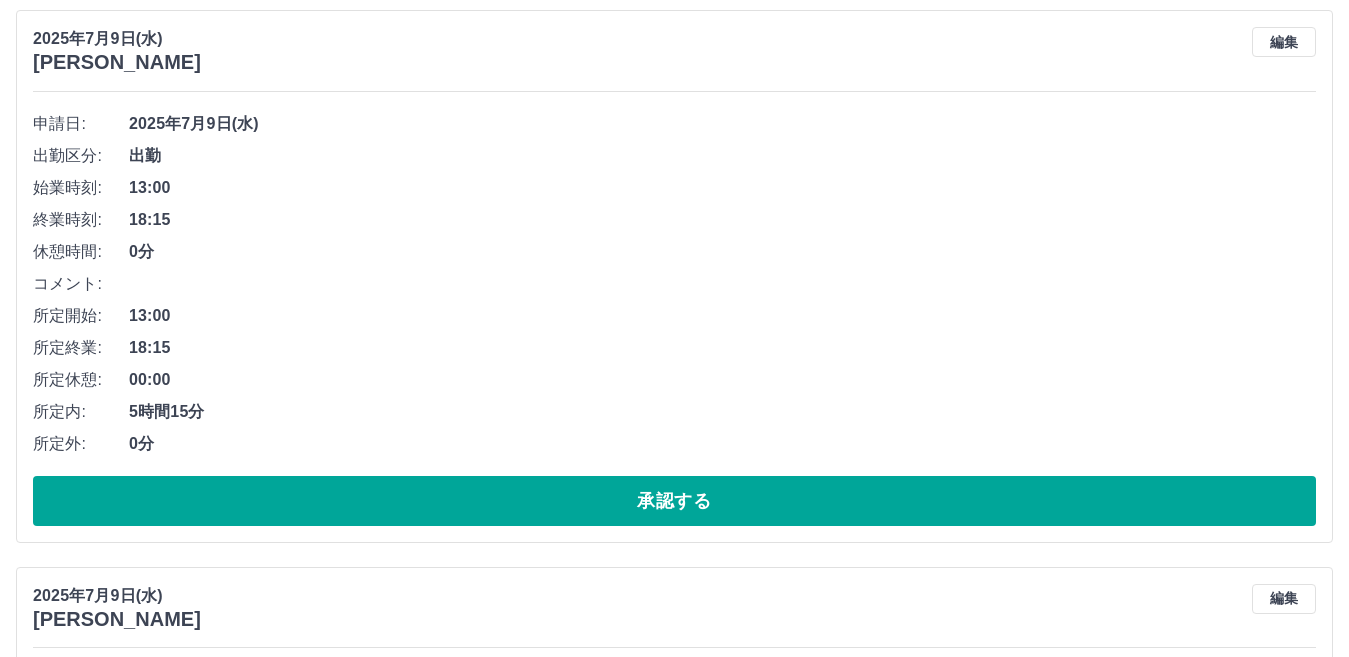 scroll, scrollTop: 2300, scrollLeft: 0, axis: vertical 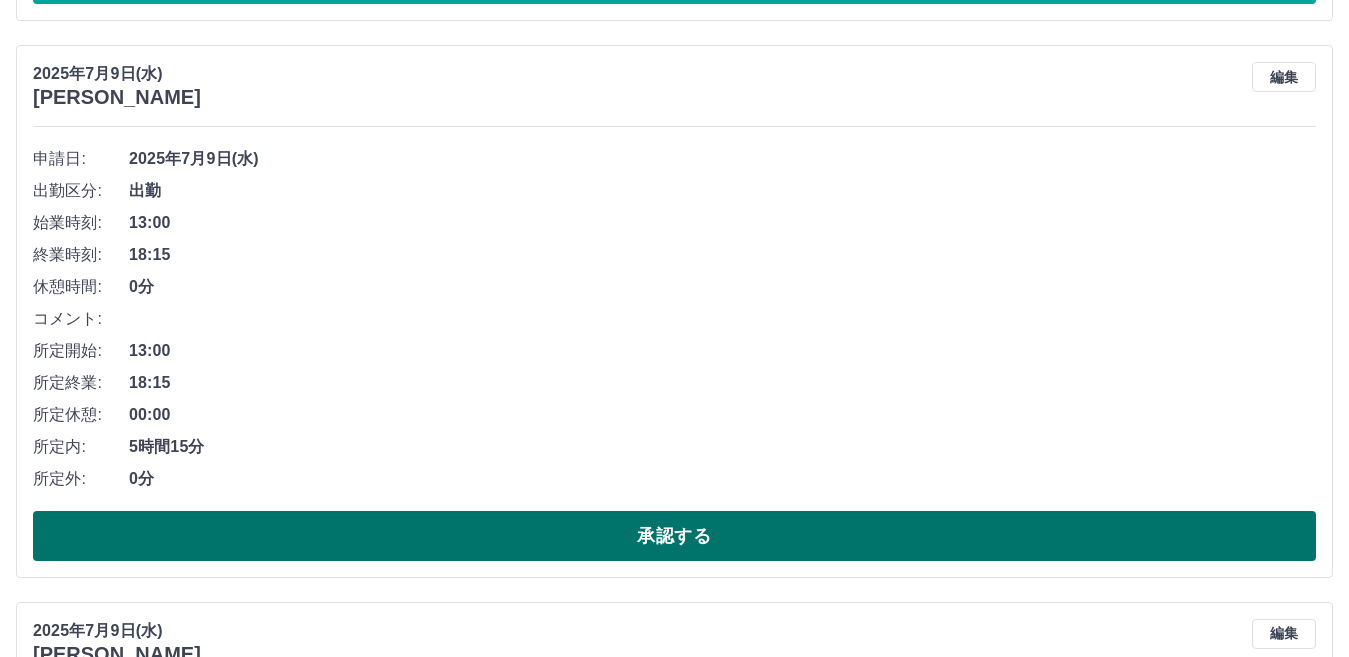click on "承認する" at bounding box center [674, 536] 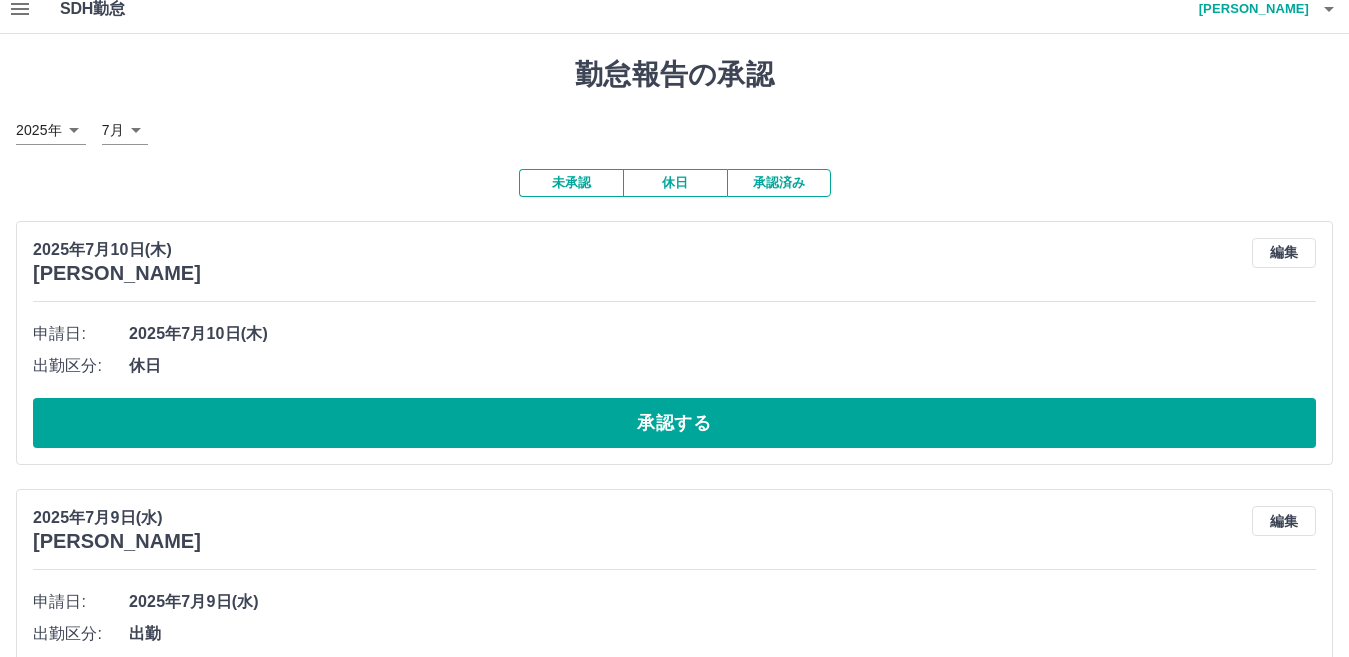 scroll, scrollTop: 0, scrollLeft: 0, axis: both 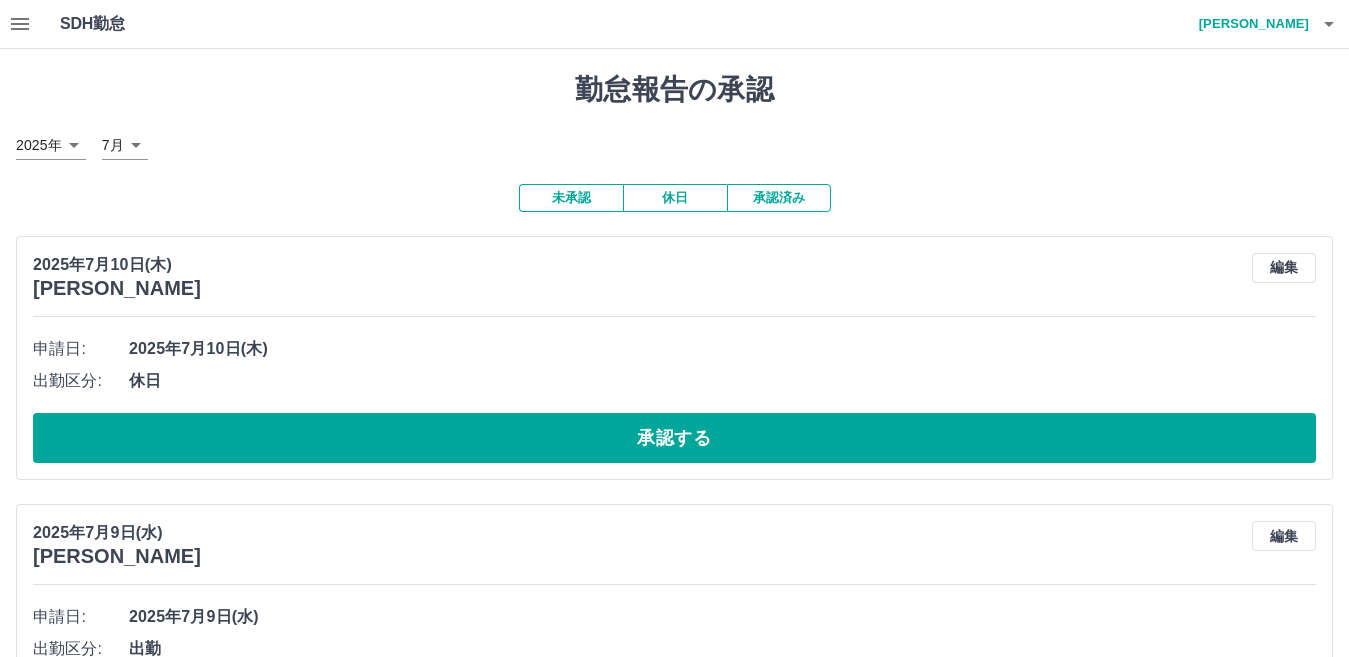 click on "承認済み" at bounding box center (779, 198) 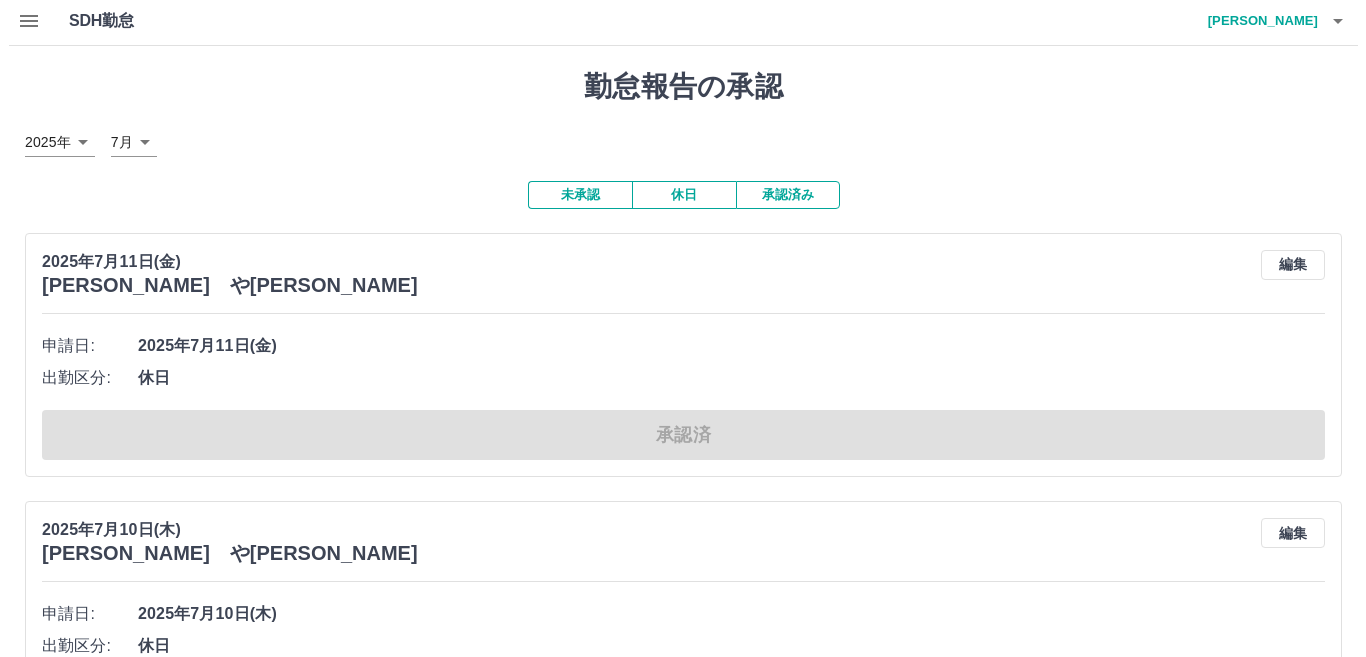scroll, scrollTop: 0, scrollLeft: 0, axis: both 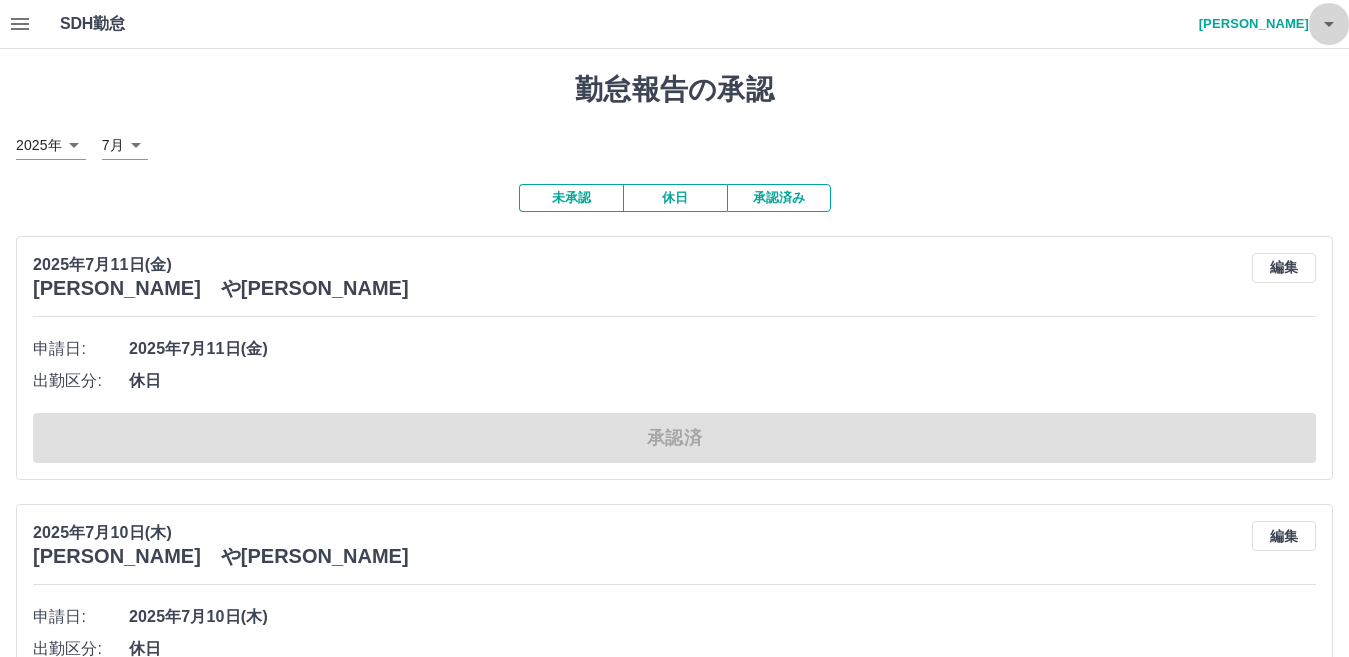 click 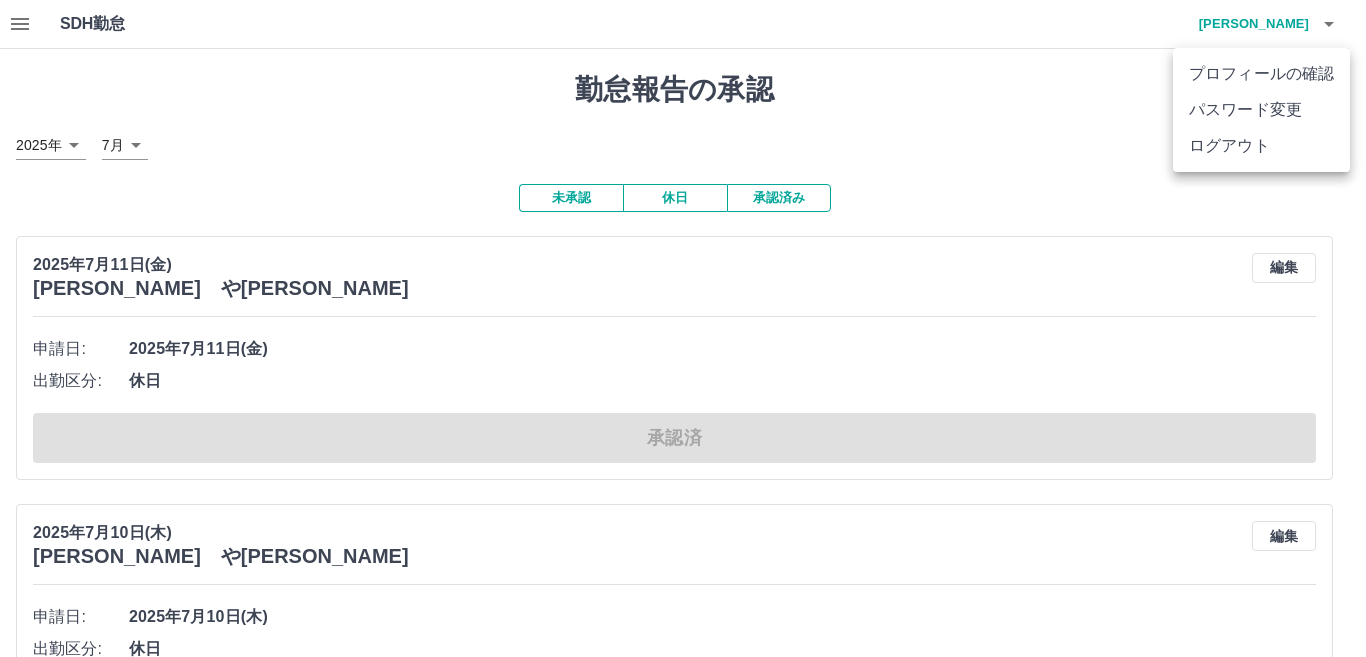 click on "ログアウト" at bounding box center [1261, 146] 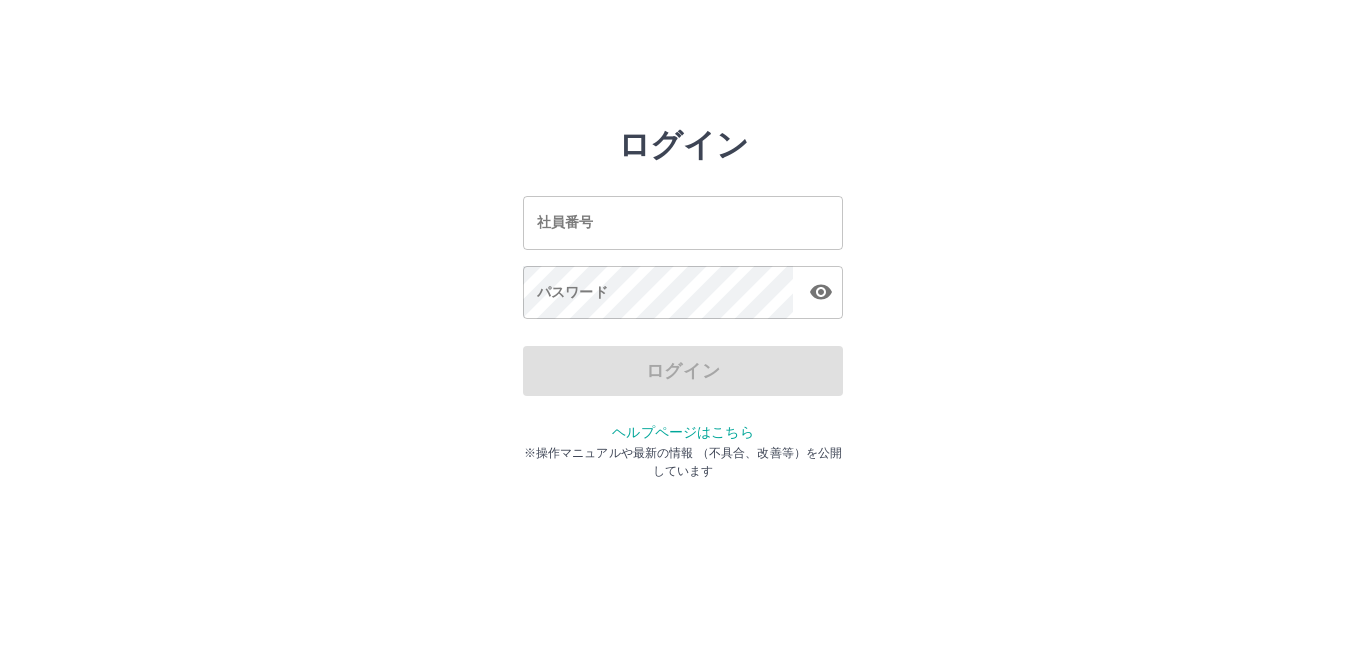 scroll, scrollTop: 0, scrollLeft: 0, axis: both 